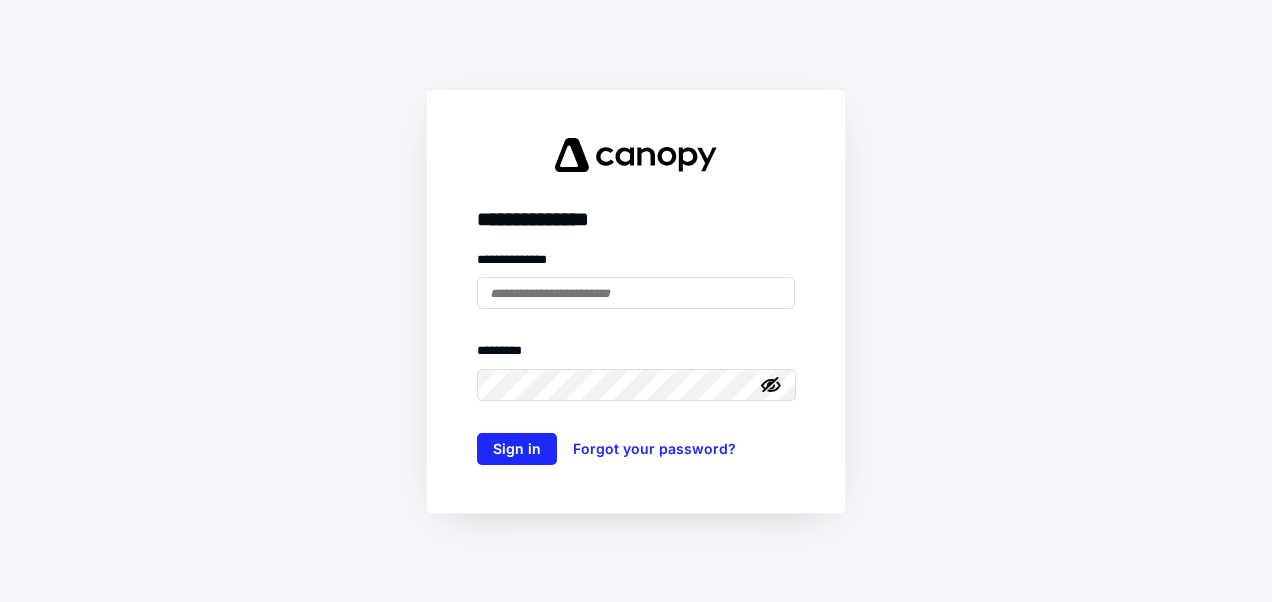 scroll, scrollTop: 0, scrollLeft: 0, axis: both 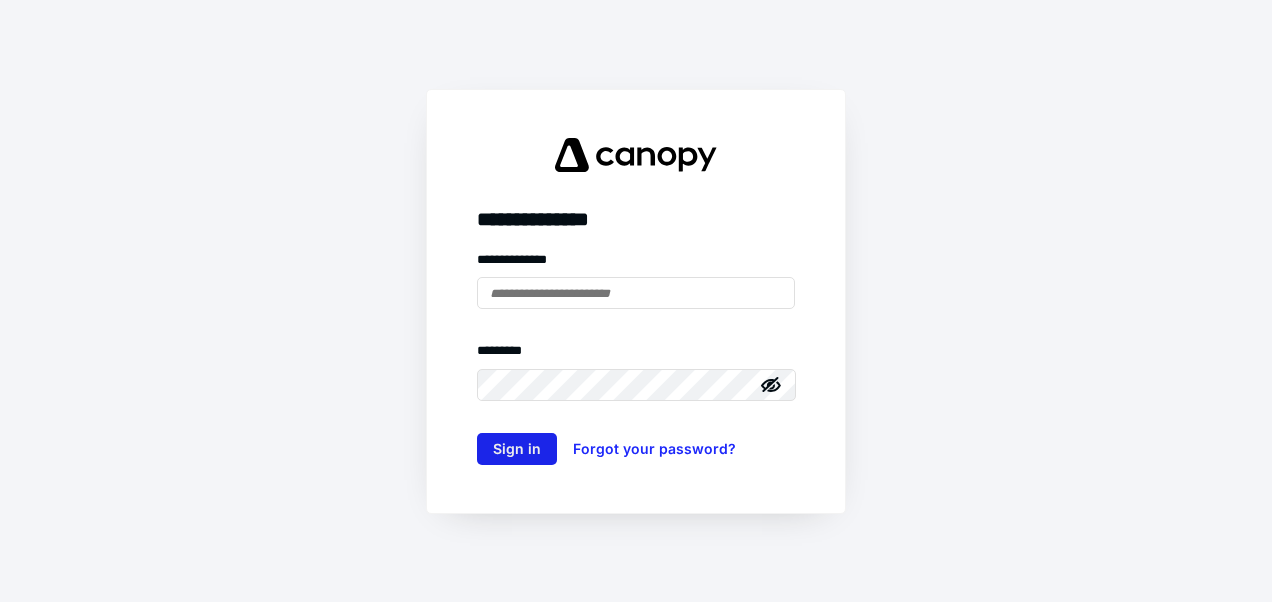 type on "**********" 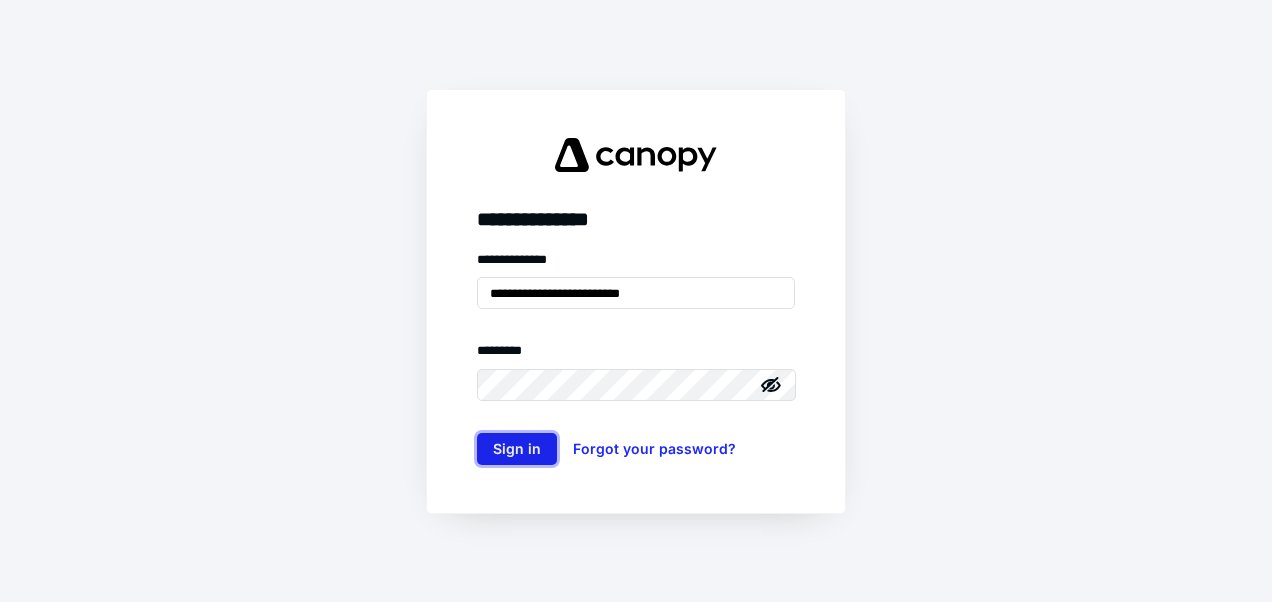 click on "Sign in" at bounding box center (517, 449) 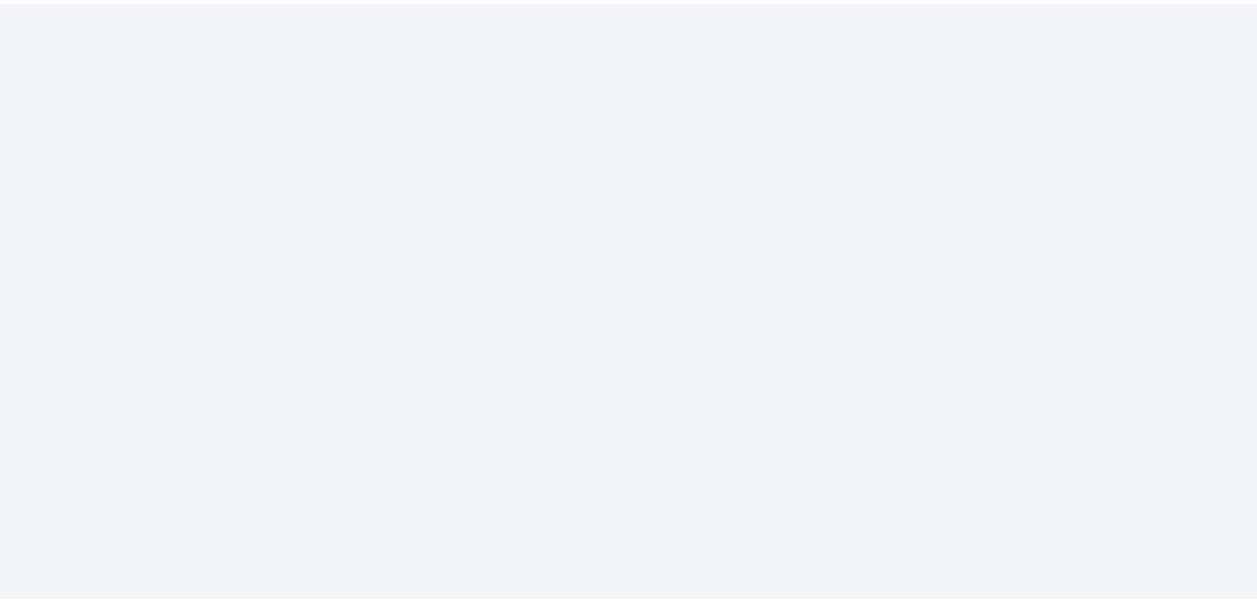 scroll, scrollTop: 0, scrollLeft: 0, axis: both 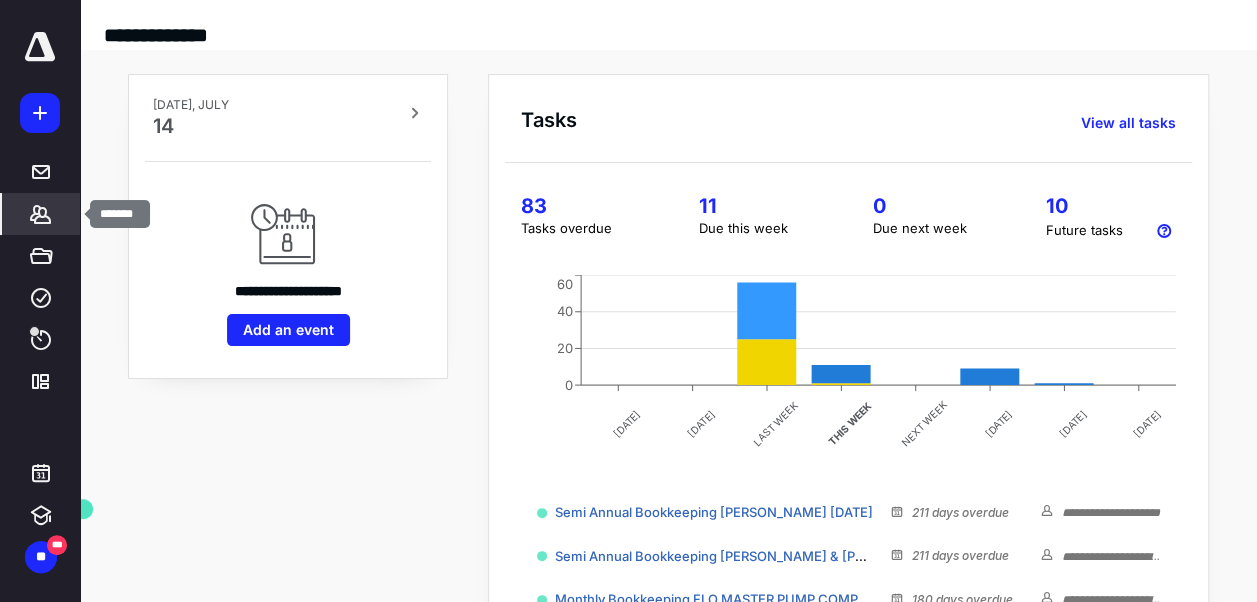 click 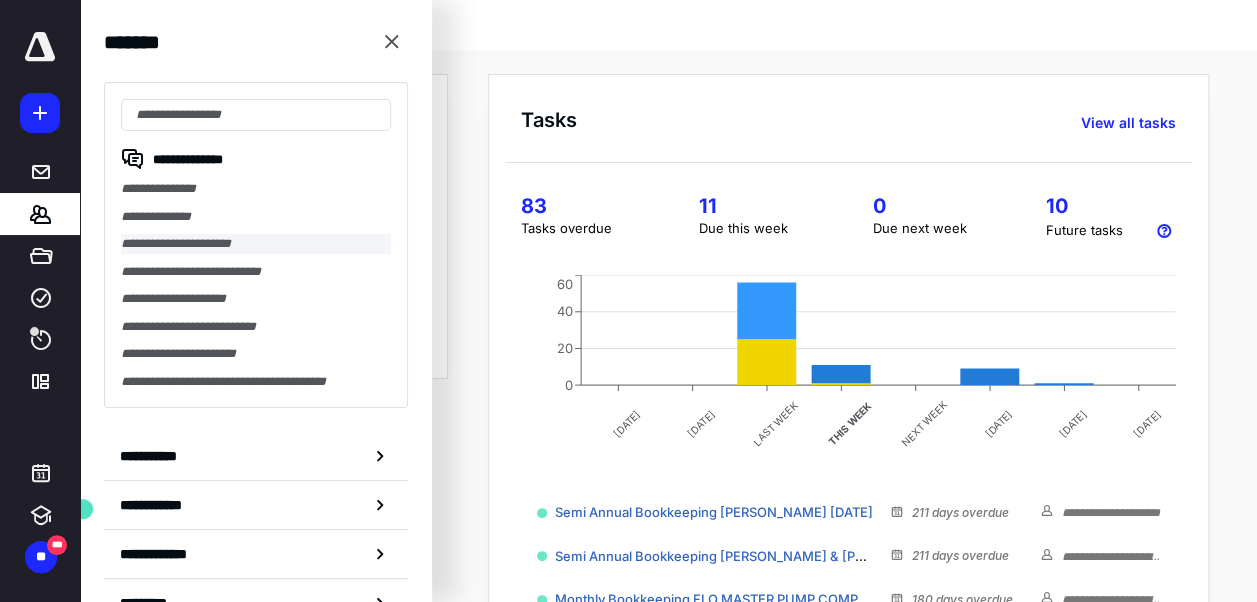 click on "**********" at bounding box center [256, 244] 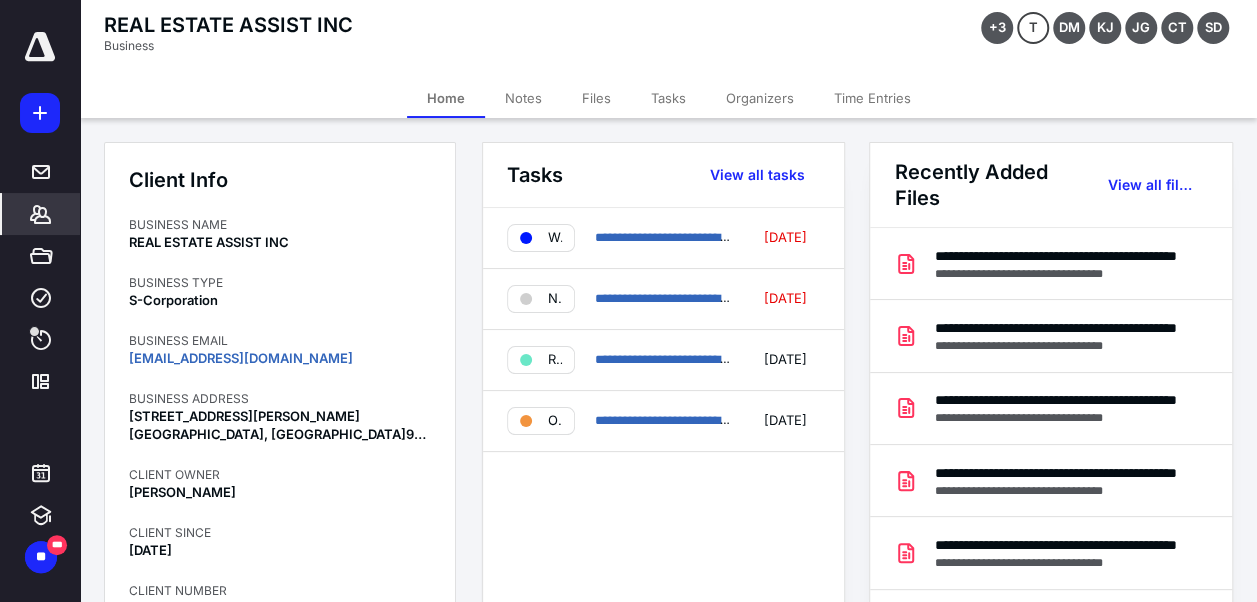 click on "Time Entries" at bounding box center [872, 98] 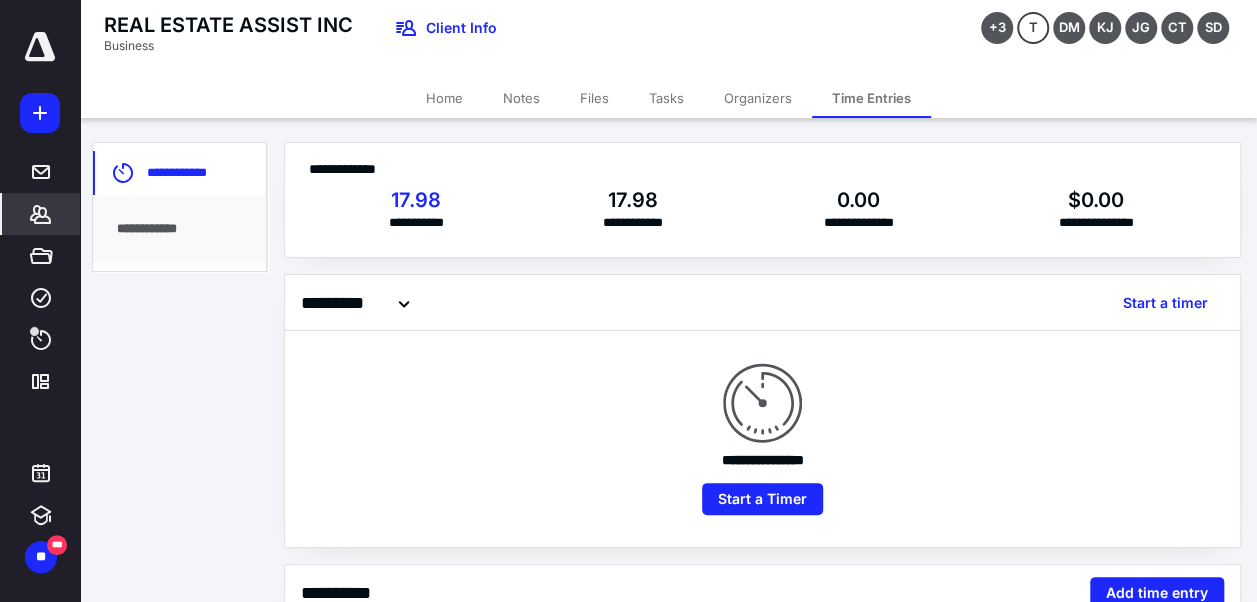 click on "Files" at bounding box center (594, 98) 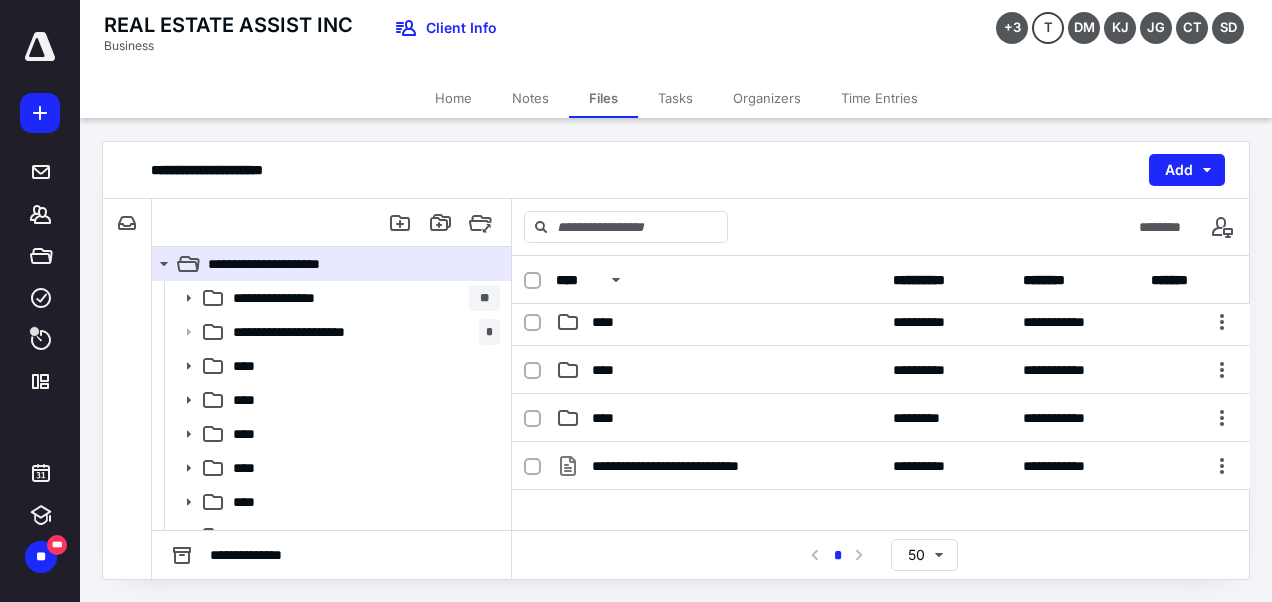 scroll, scrollTop: 363, scrollLeft: 0, axis: vertical 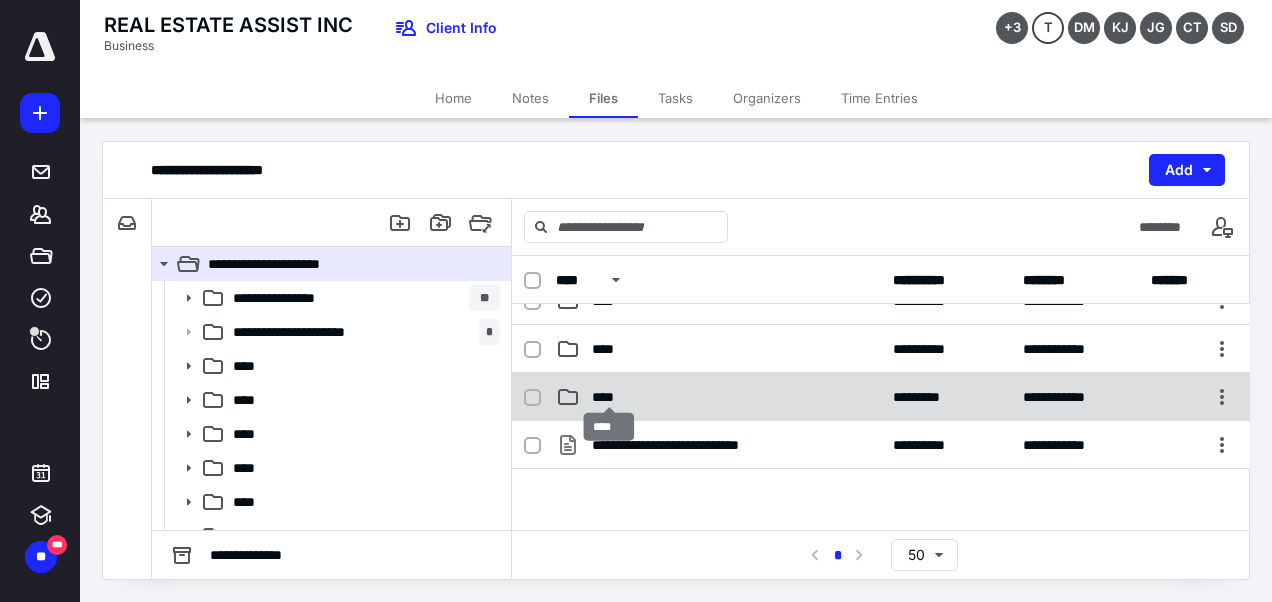 click on "****" at bounding box center [610, 397] 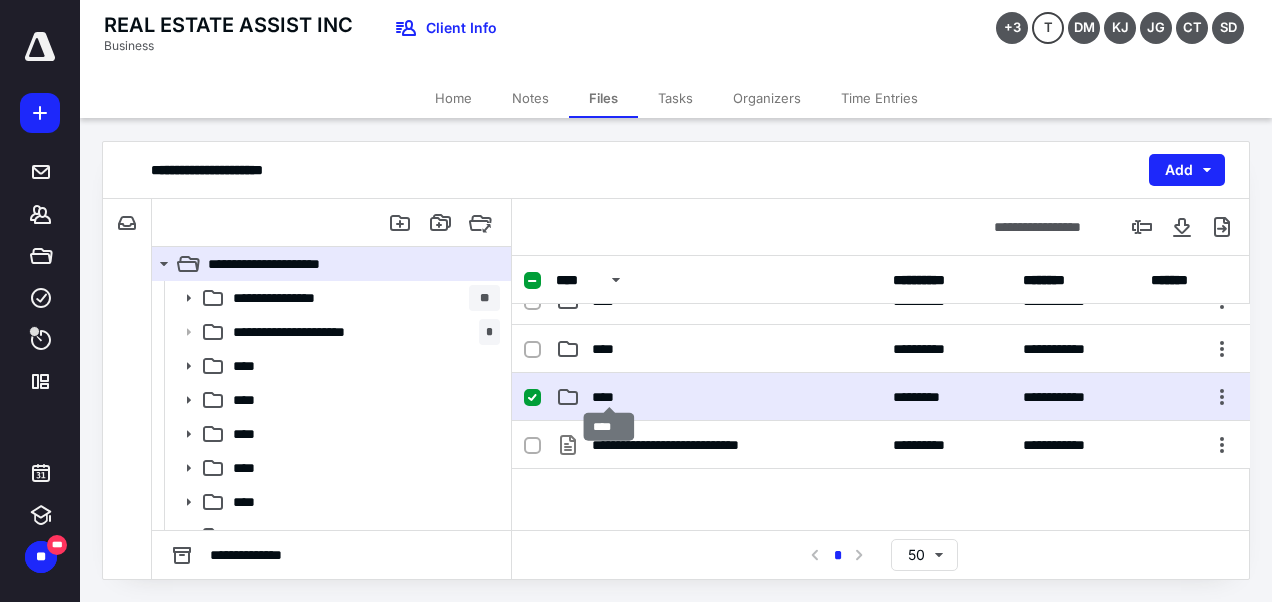click on "****" at bounding box center [610, 397] 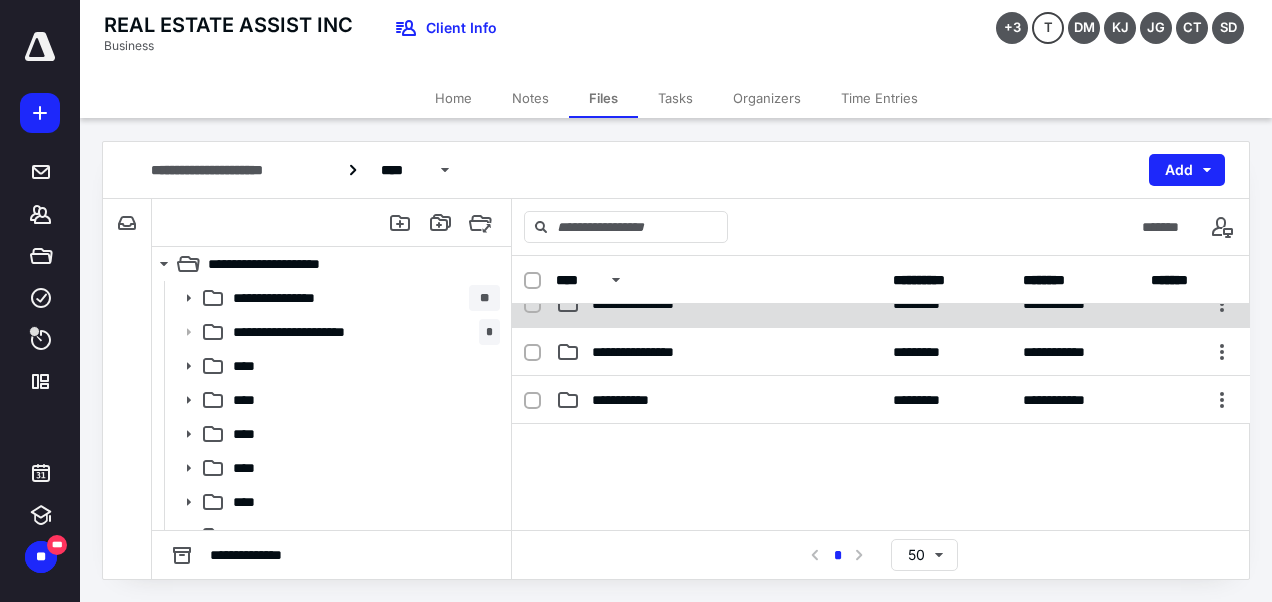 scroll, scrollTop: 0, scrollLeft: 0, axis: both 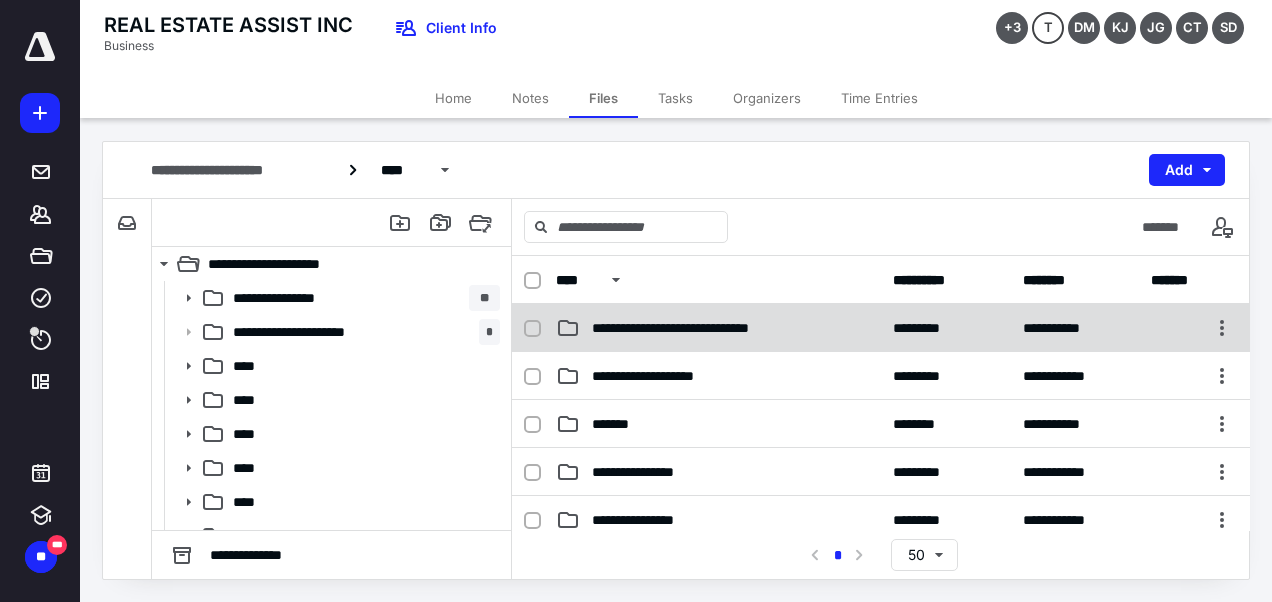 click on "**********" at bounding box center [707, 328] 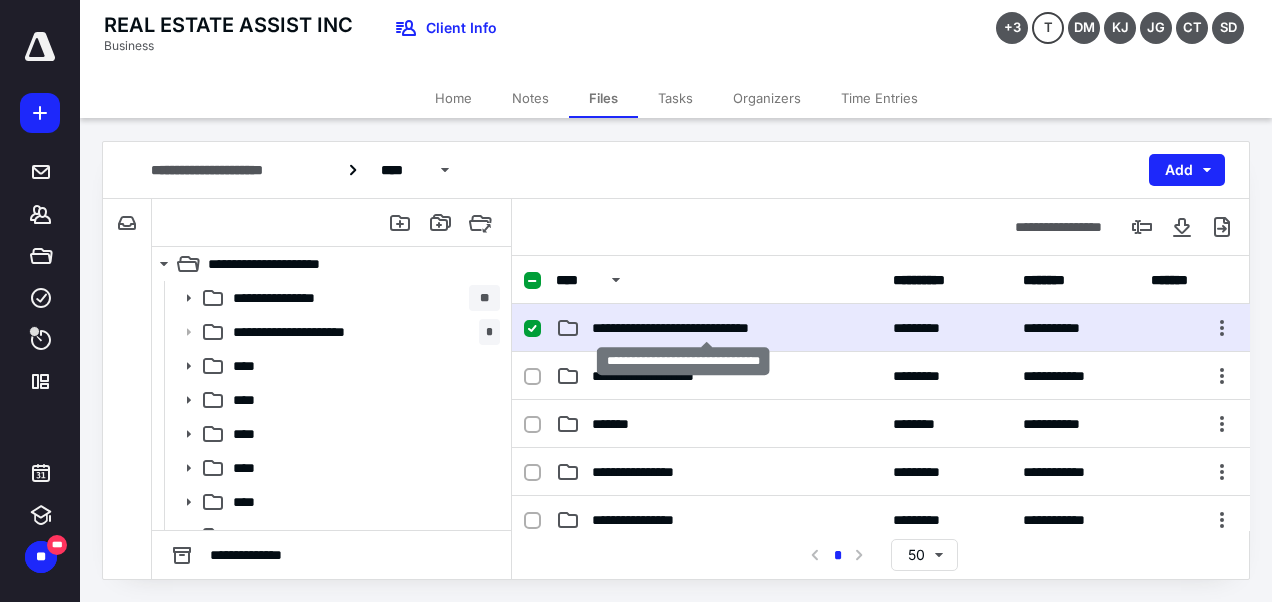 click on "**********" at bounding box center (707, 328) 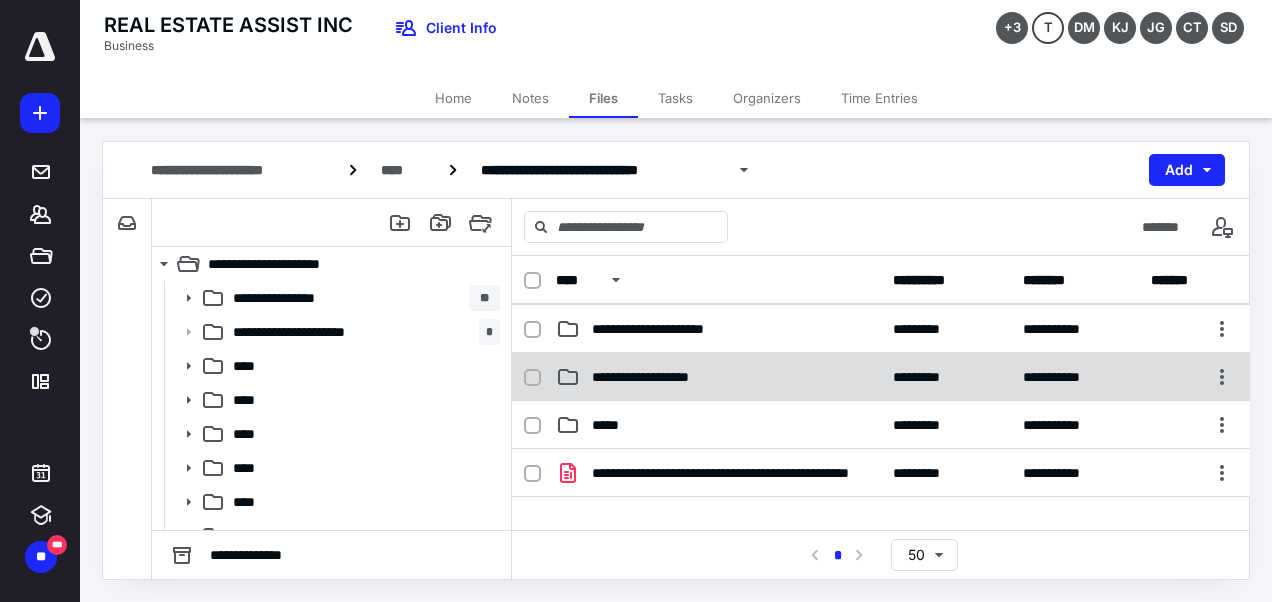 scroll, scrollTop: 0, scrollLeft: 0, axis: both 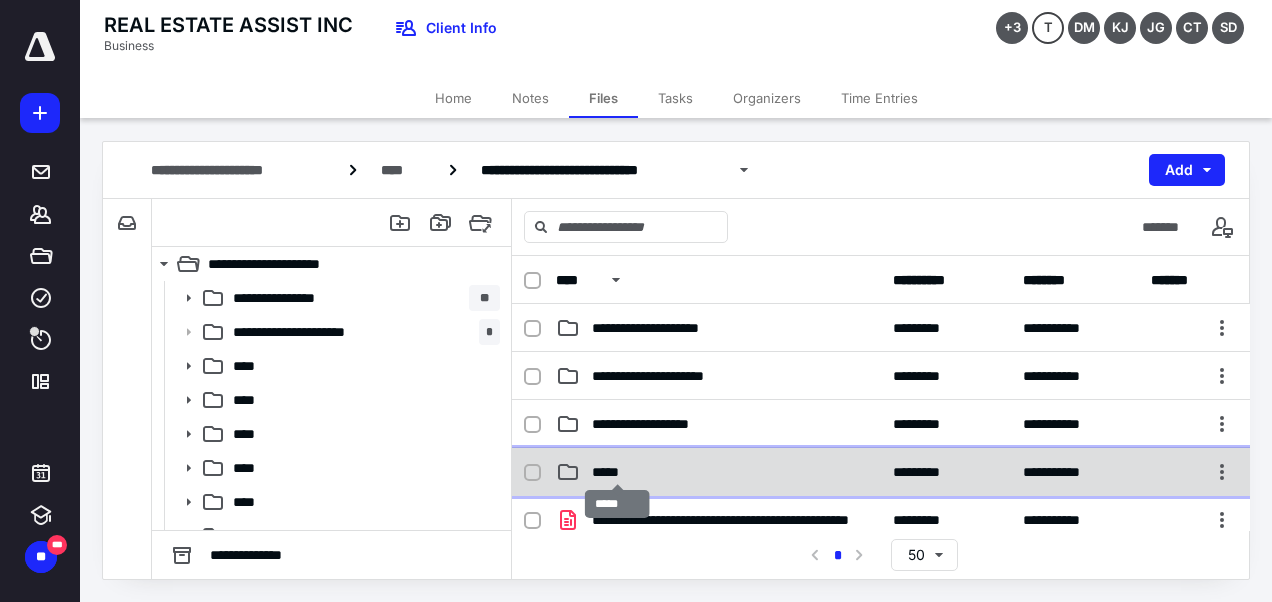 click on "*****" at bounding box center [618, 472] 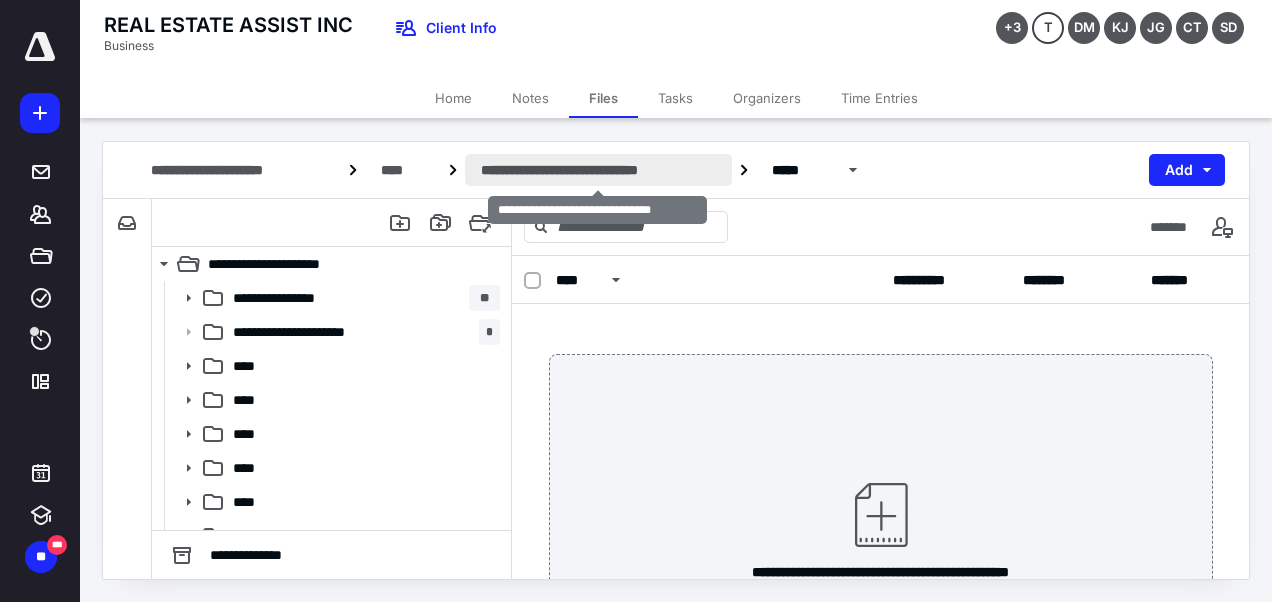 click on "**********" at bounding box center (598, 170) 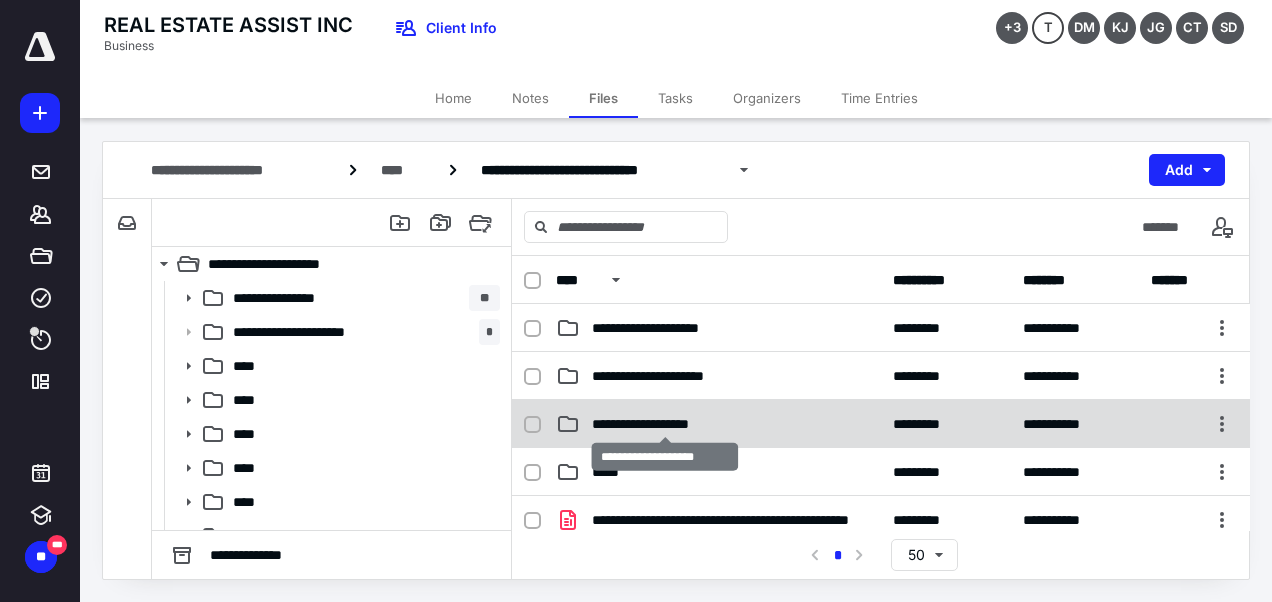 click on "**********" at bounding box center (665, 424) 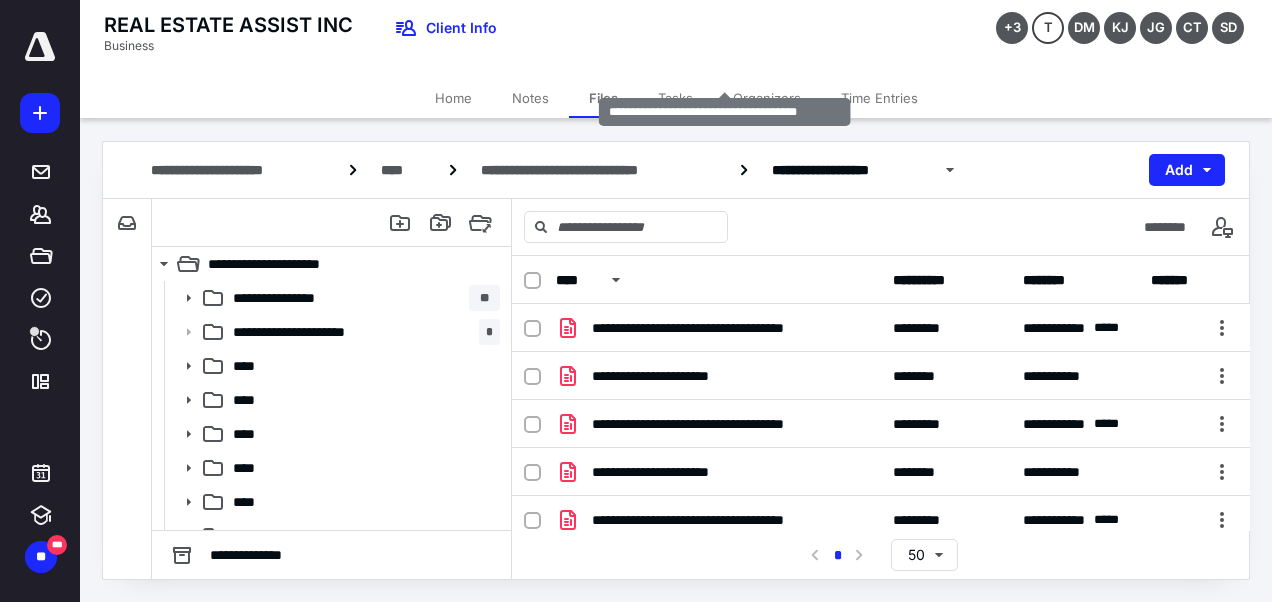 scroll, scrollTop: 344, scrollLeft: 0, axis: vertical 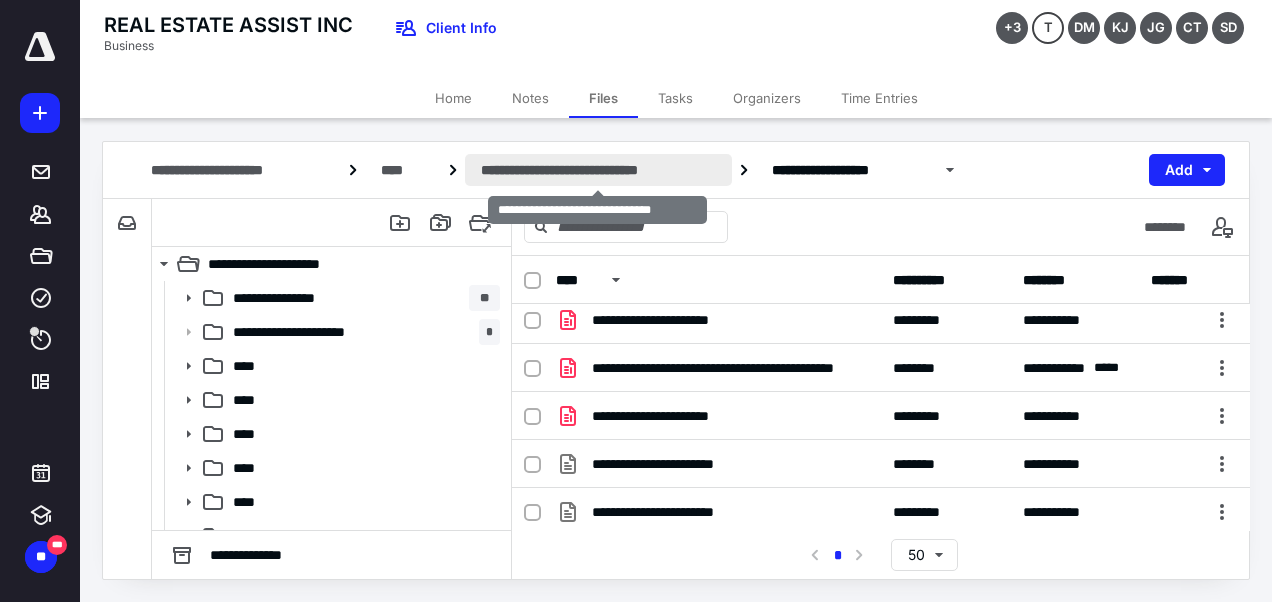 click on "**********" at bounding box center (598, 170) 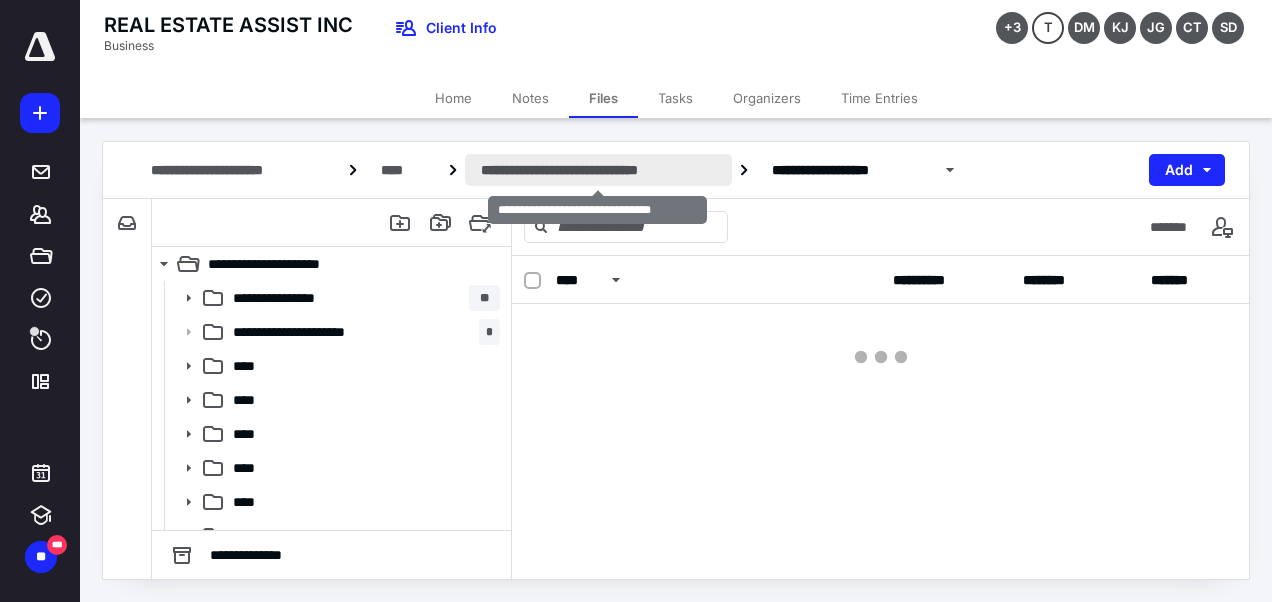scroll, scrollTop: 0, scrollLeft: 0, axis: both 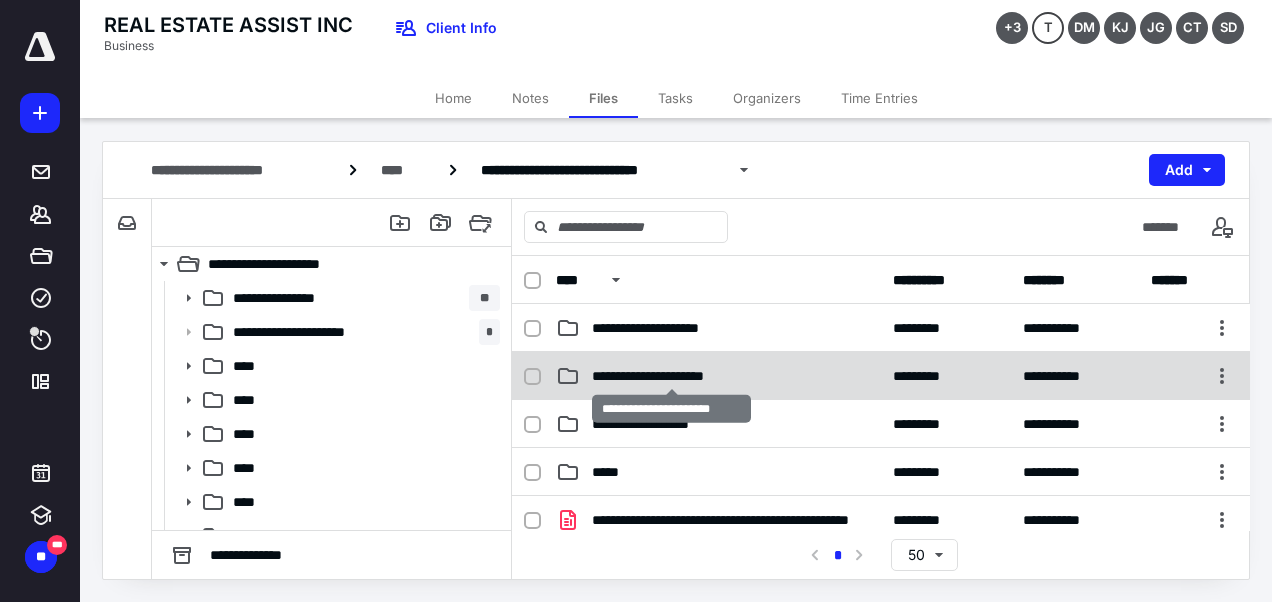 click on "**********" at bounding box center (672, 376) 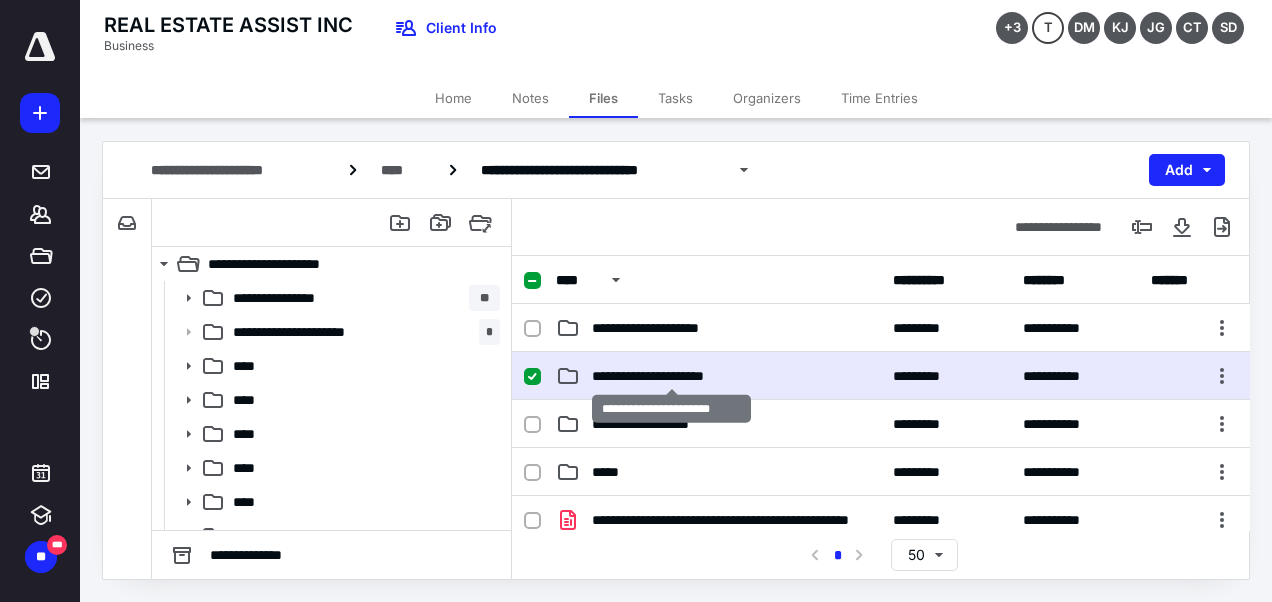 click on "**********" at bounding box center [672, 376] 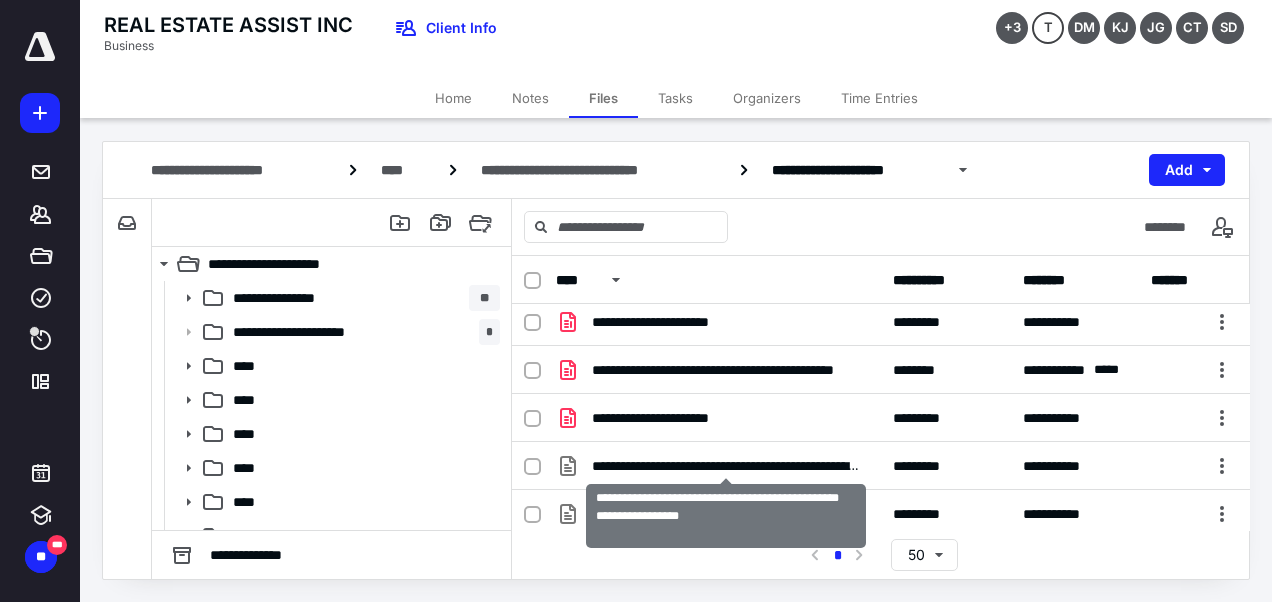 scroll, scrollTop: 435, scrollLeft: 0, axis: vertical 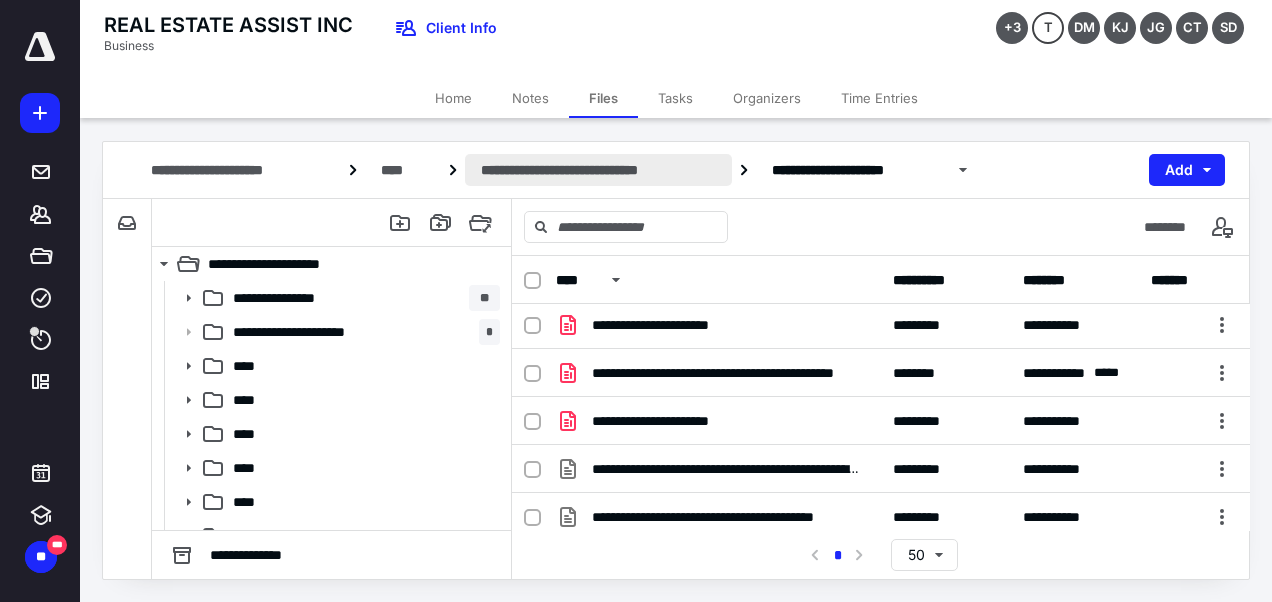 click on "**********" at bounding box center [598, 170] 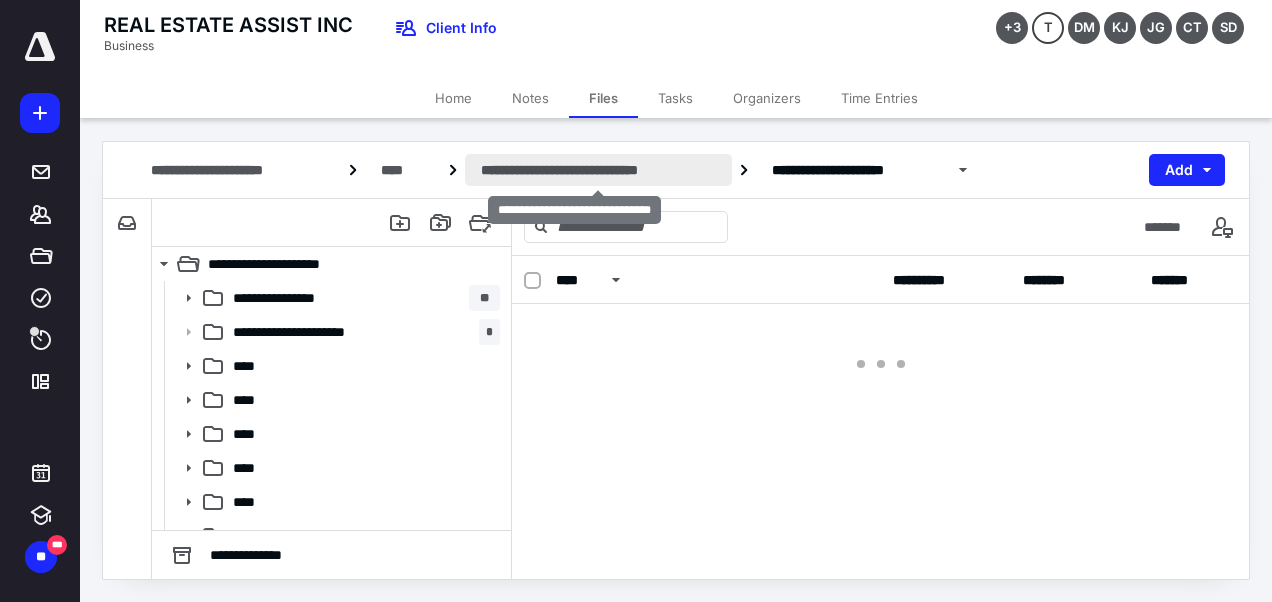 scroll, scrollTop: 0, scrollLeft: 0, axis: both 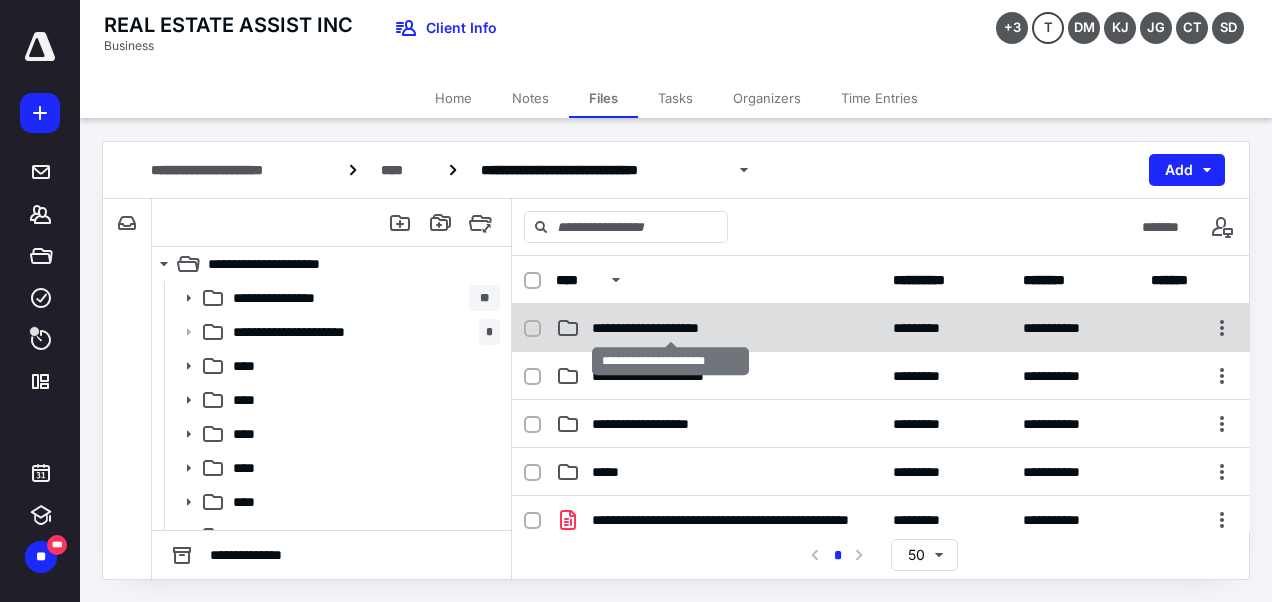 click on "**********" at bounding box center [671, 328] 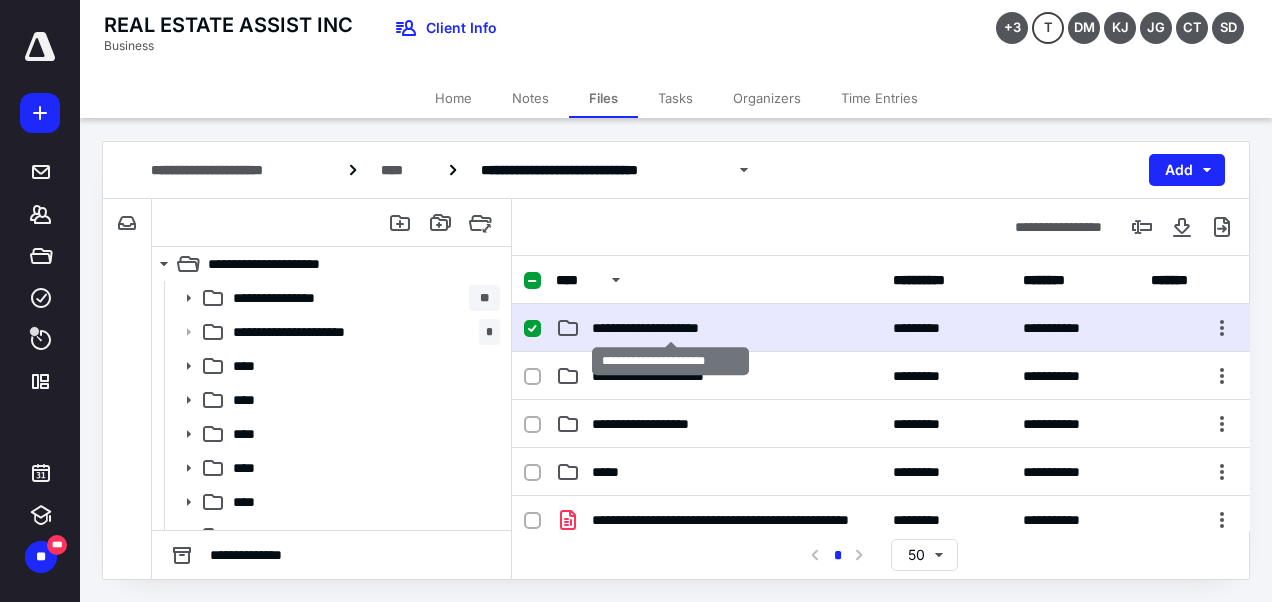 click on "**********" at bounding box center [671, 328] 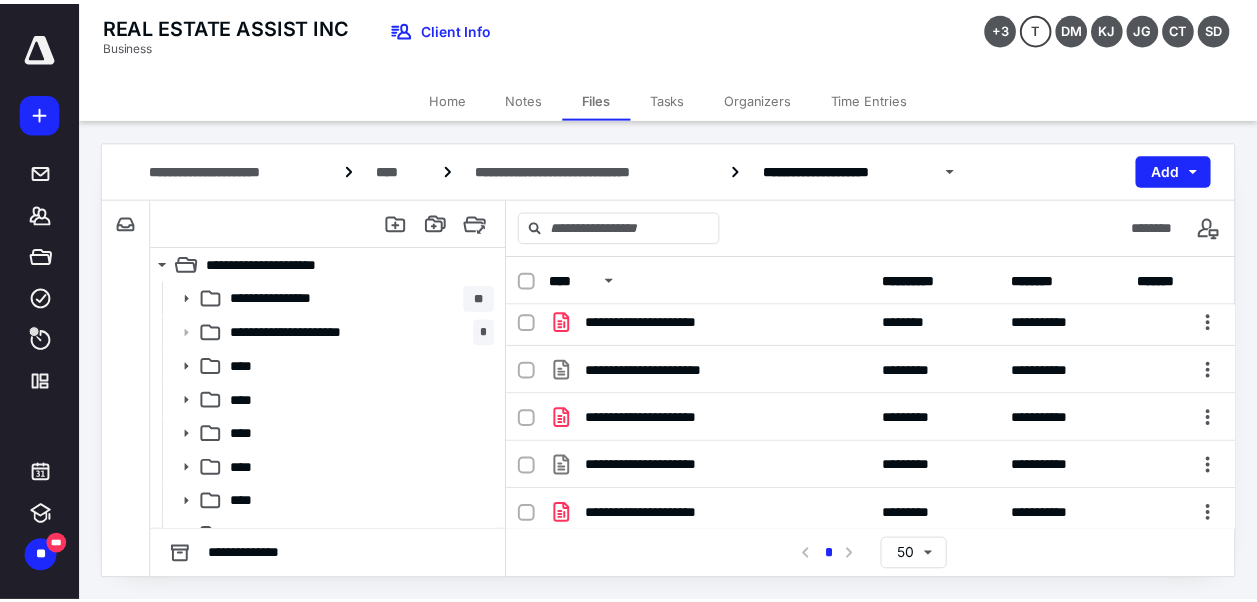 scroll, scrollTop: 249, scrollLeft: 0, axis: vertical 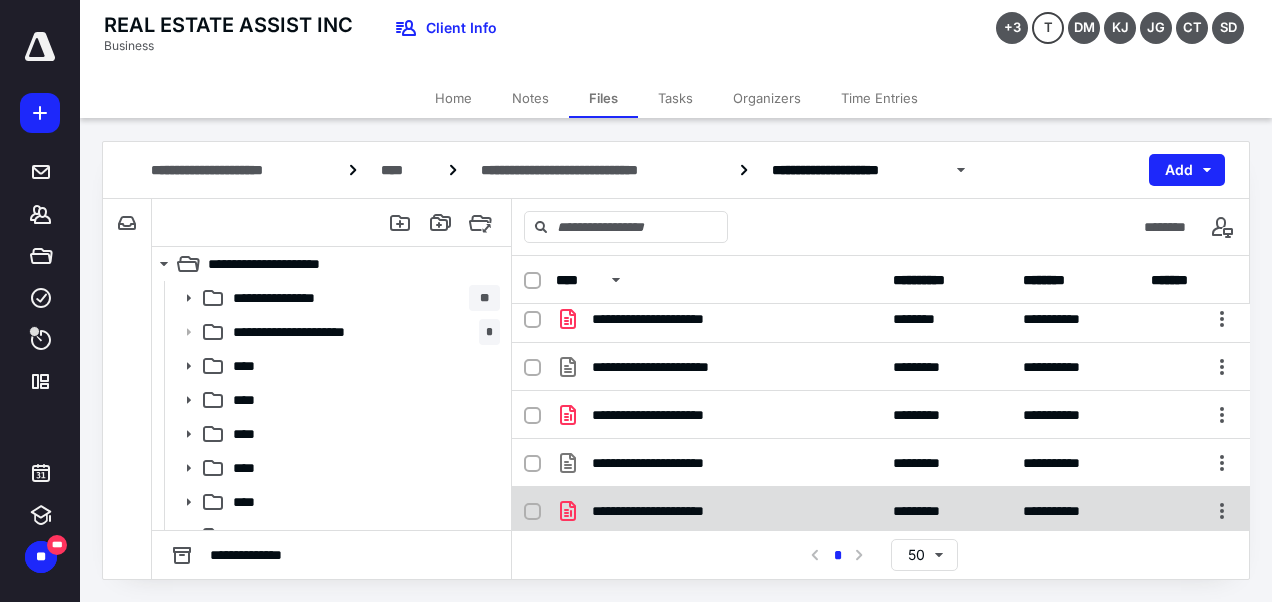click 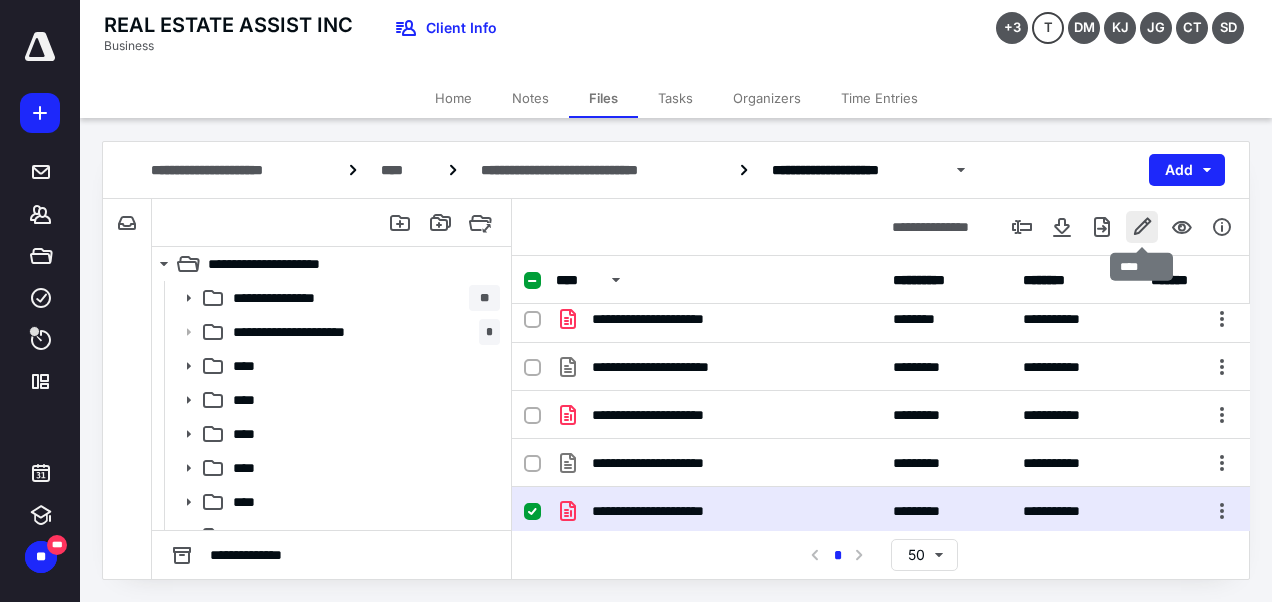 click at bounding box center [1142, 227] 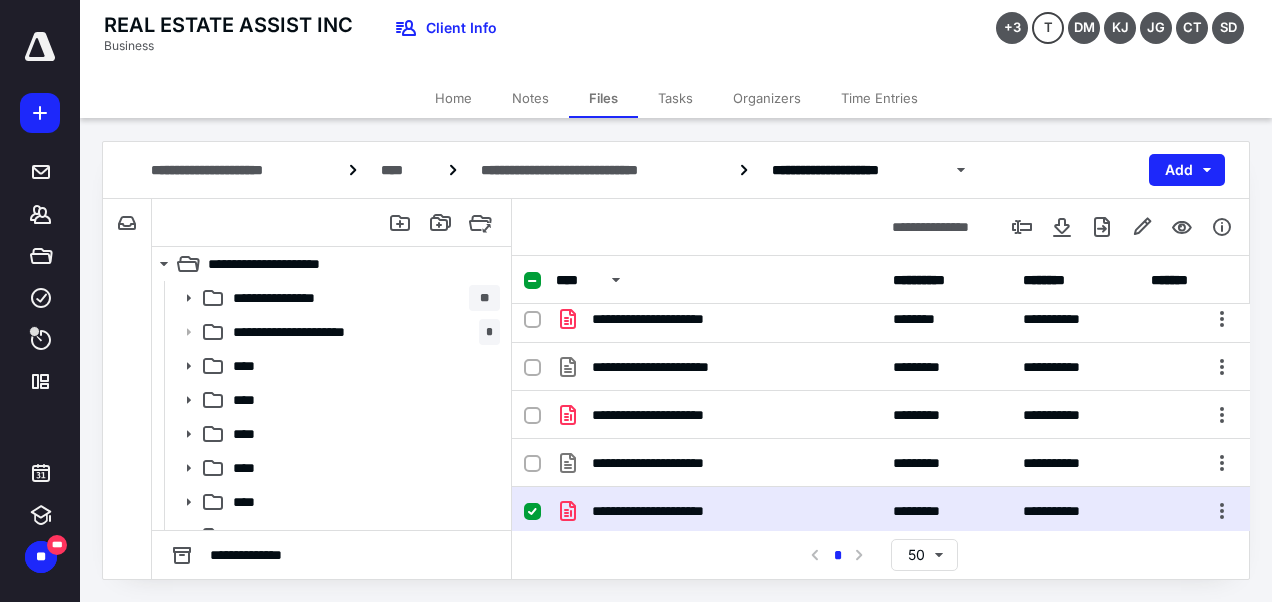 click on "Time Entries" at bounding box center [879, 98] 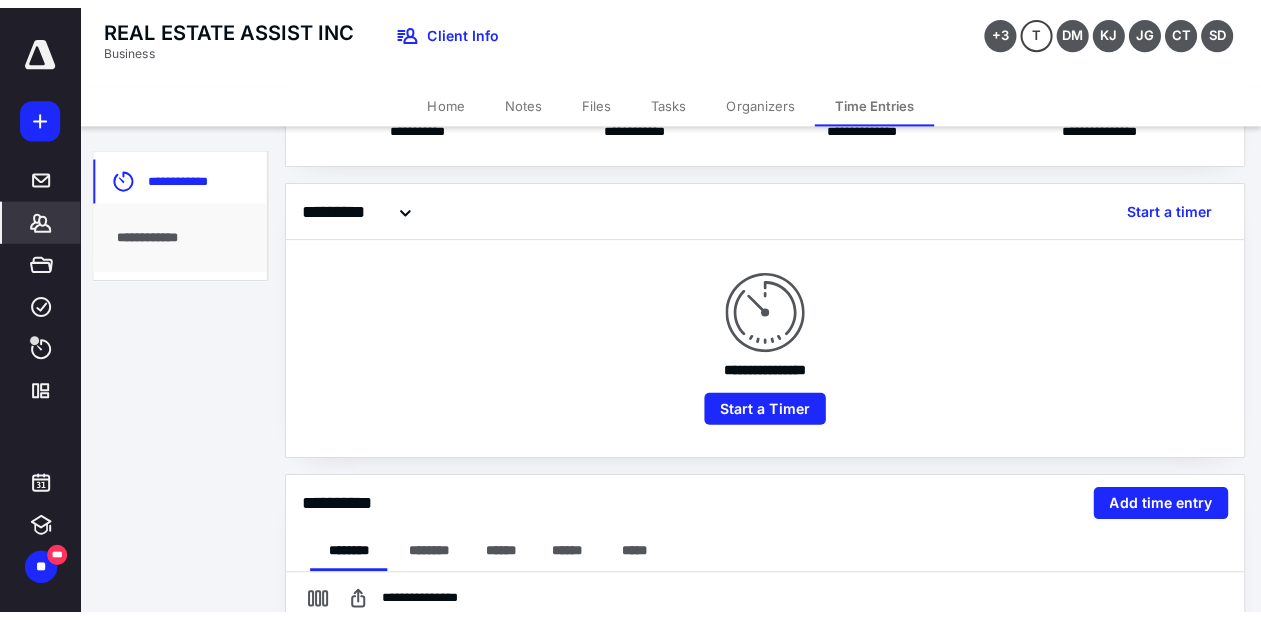 scroll, scrollTop: 0, scrollLeft: 0, axis: both 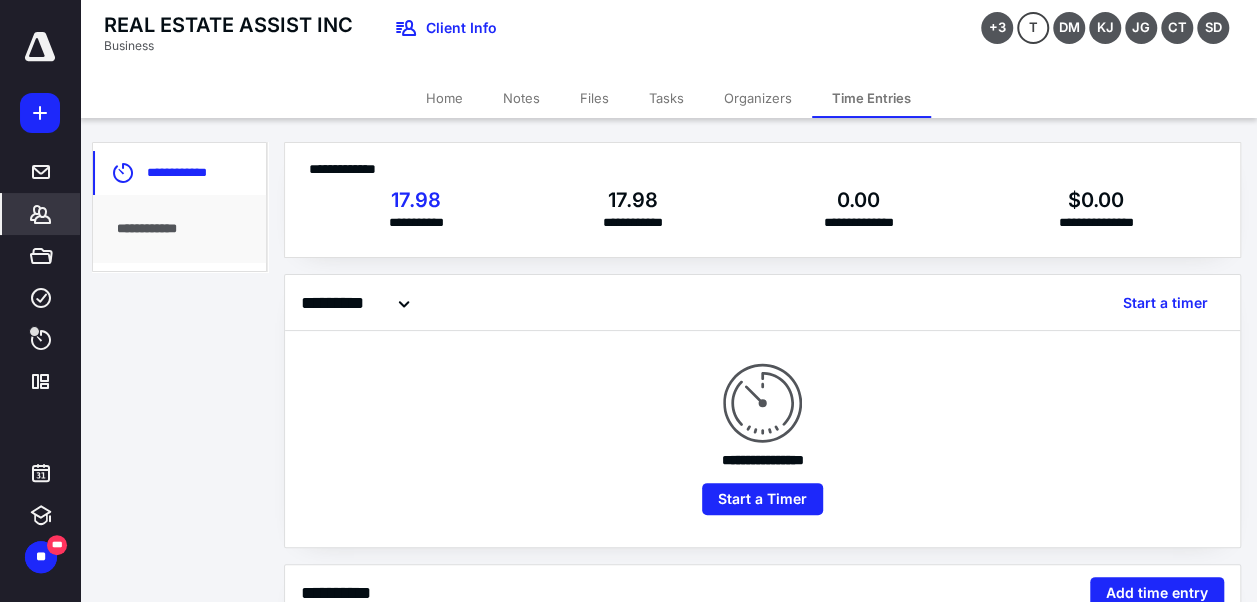 click on "Home" at bounding box center (444, 98) 